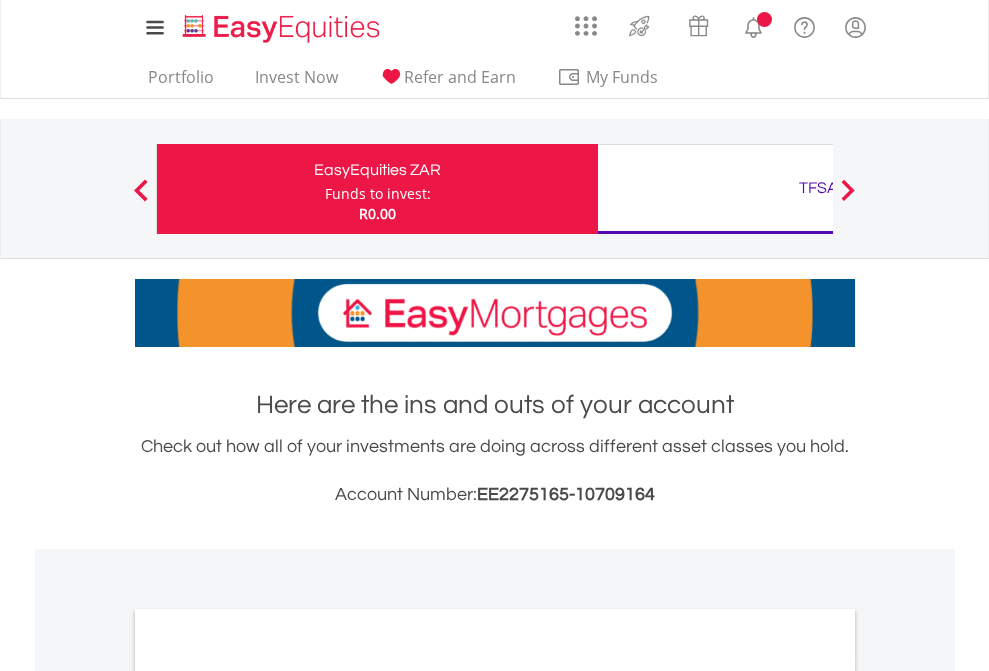 scroll, scrollTop: 0, scrollLeft: 0, axis: both 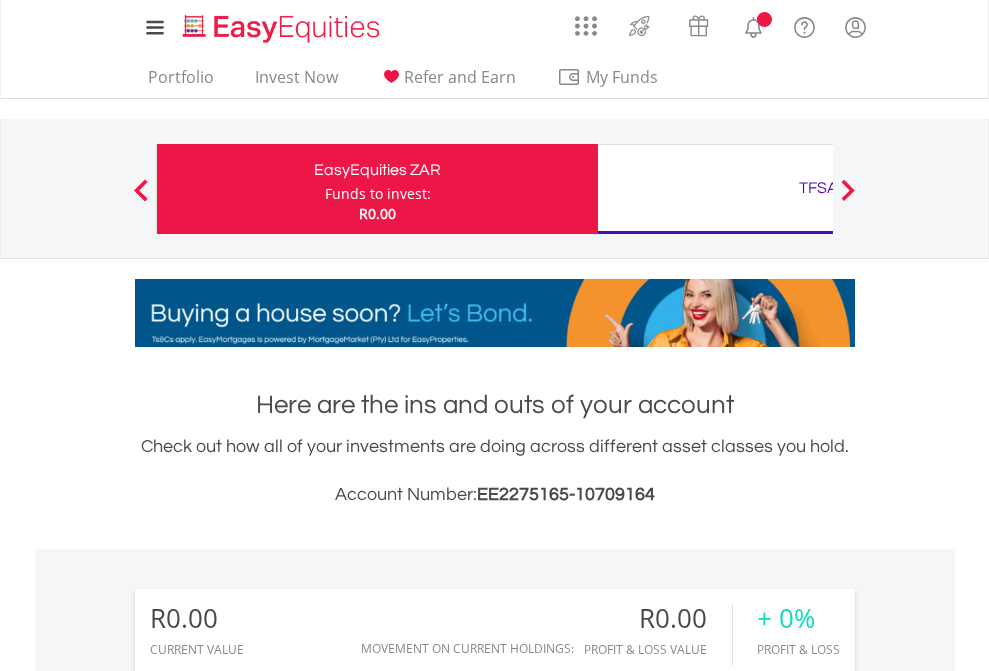 click on "Funds to invest:" at bounding box center (378, 194) 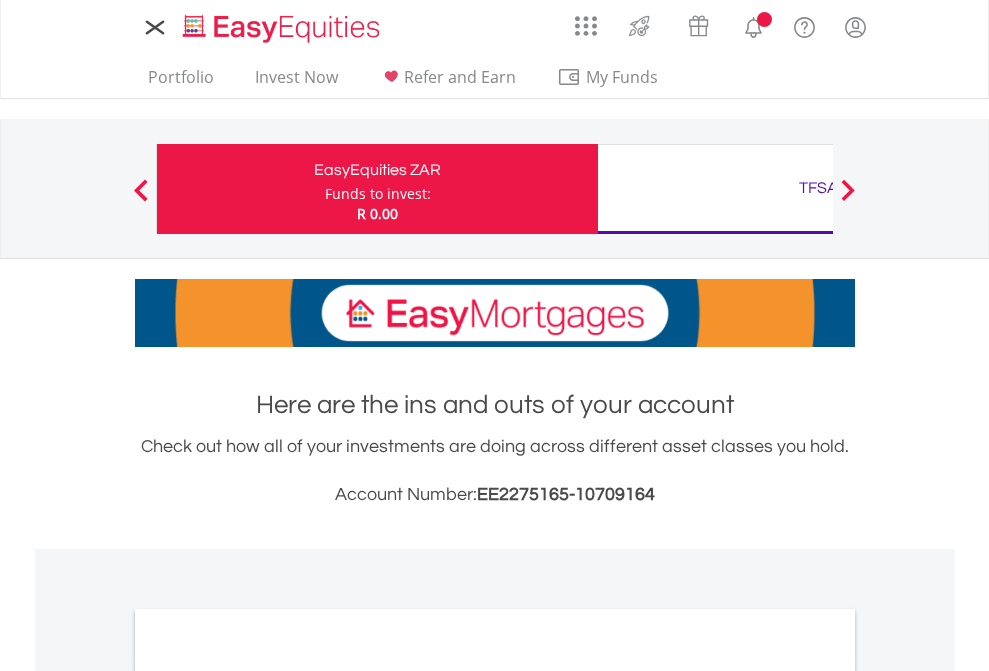 scroll, scrollTop: 0, scrollLeft: 0, axis: both 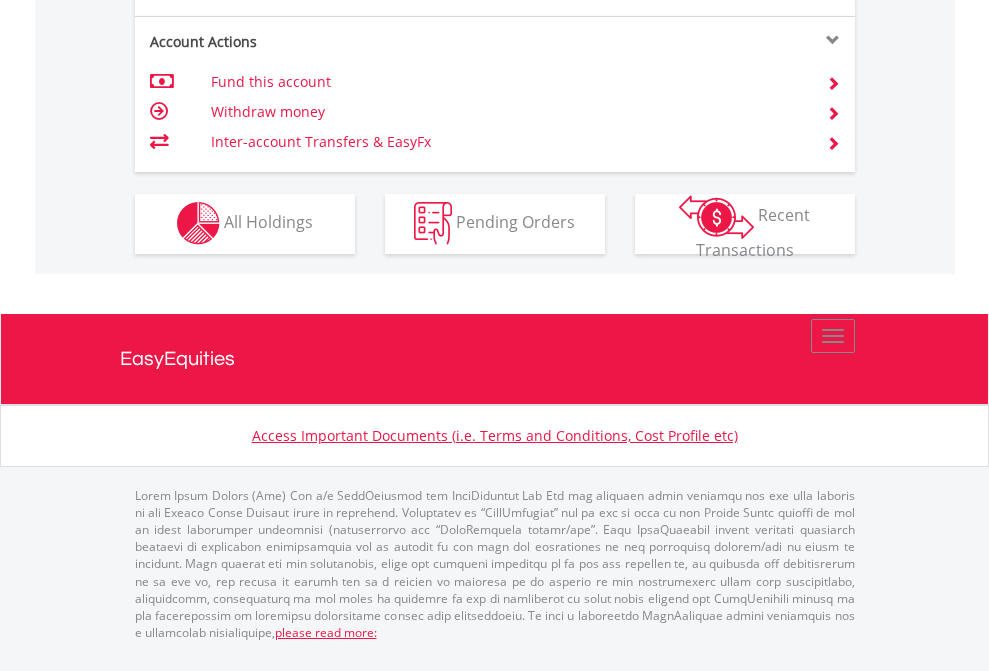 click on "Investment types" at bounding box center [706, -353] 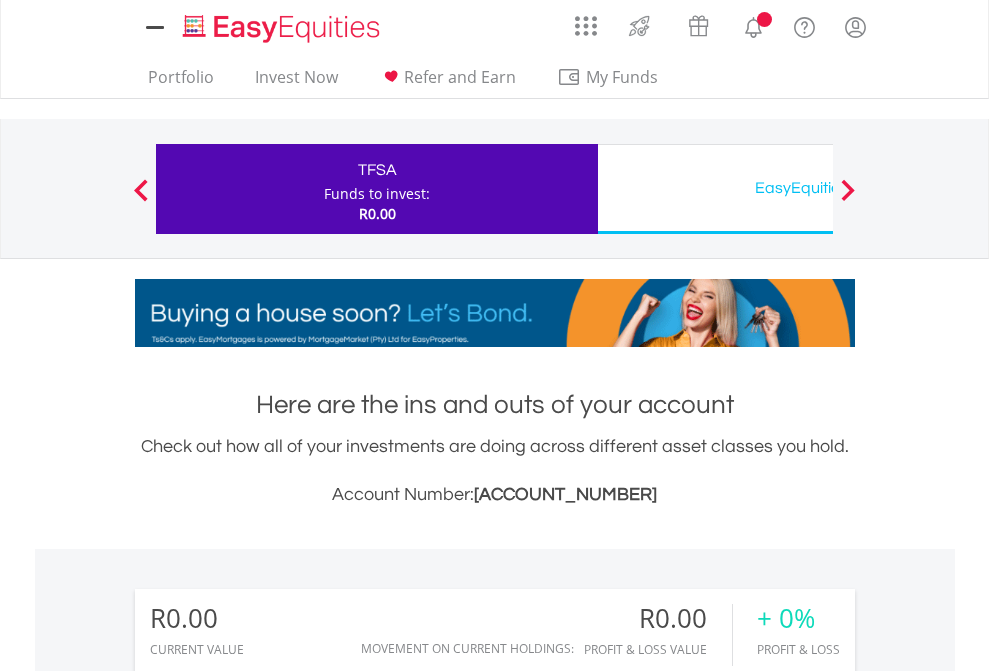scroll, scrollTop: 0, scrollLeft: 0, axis: both 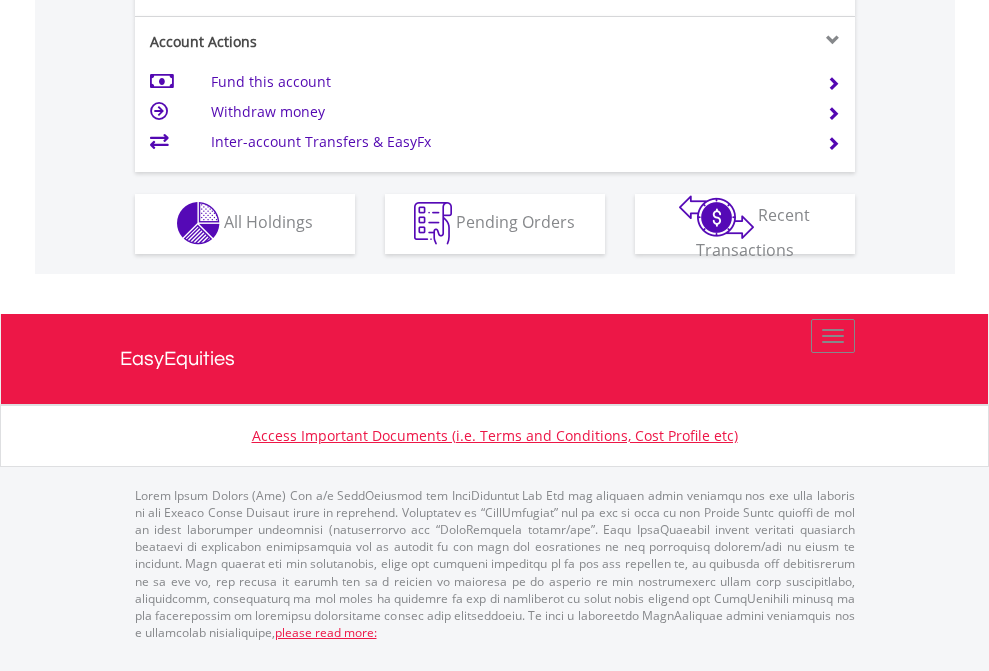 click on "Investment types" at bounding box center (706, -353) 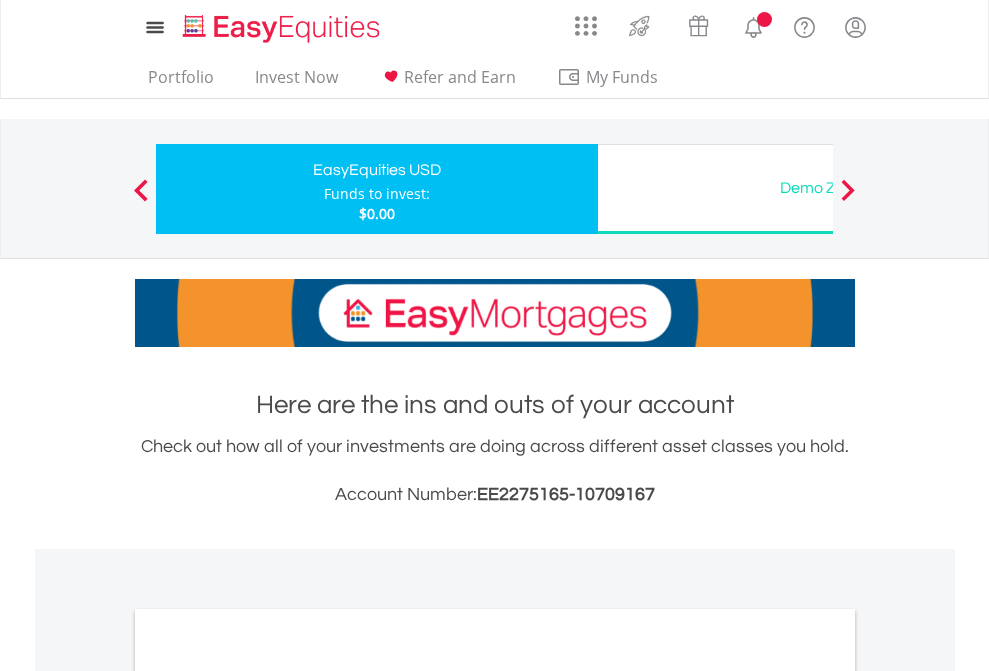 scroll, scrollTop: 0, scrollLeft: 0, axis: both 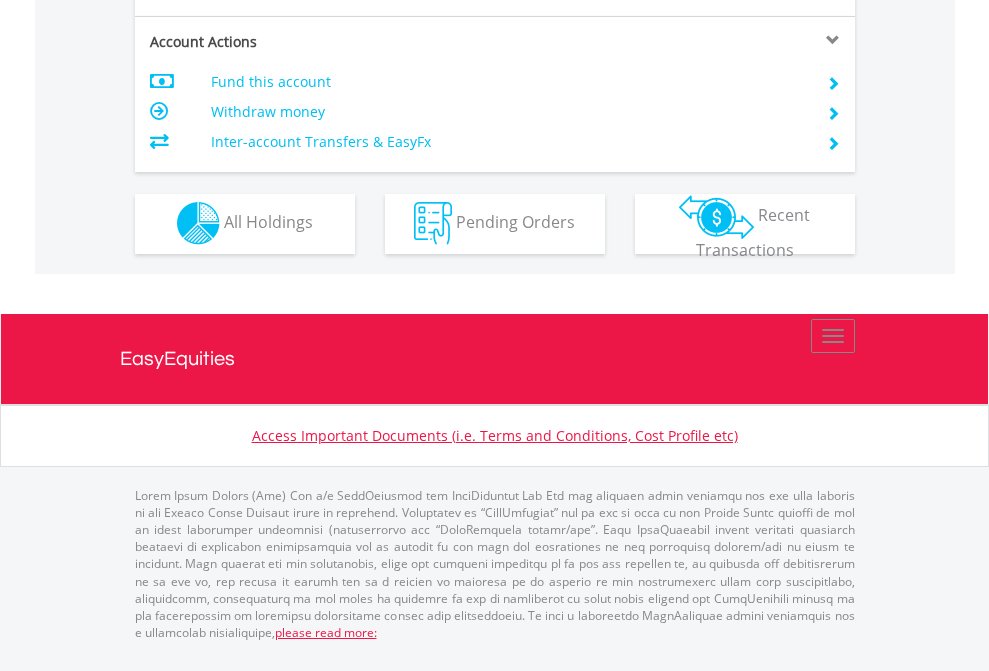 click on "Investment types" at bounding box center (706, -353) 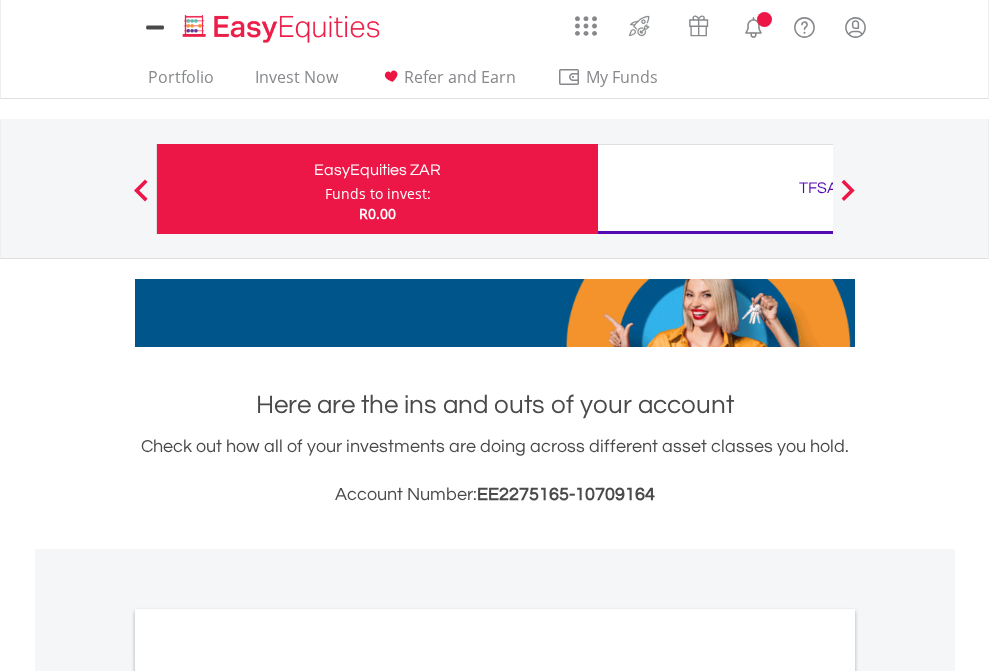 scroll, scrollTop: 0, scrollLeft: 0, axis: both 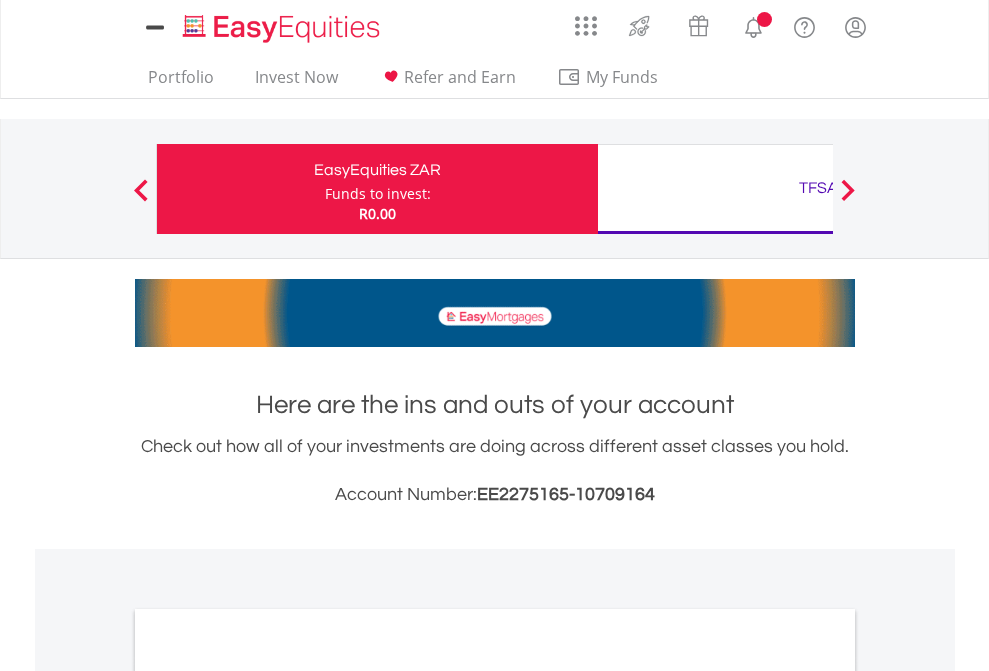 click on "All Holdings" at bounding box center [268, 1096] 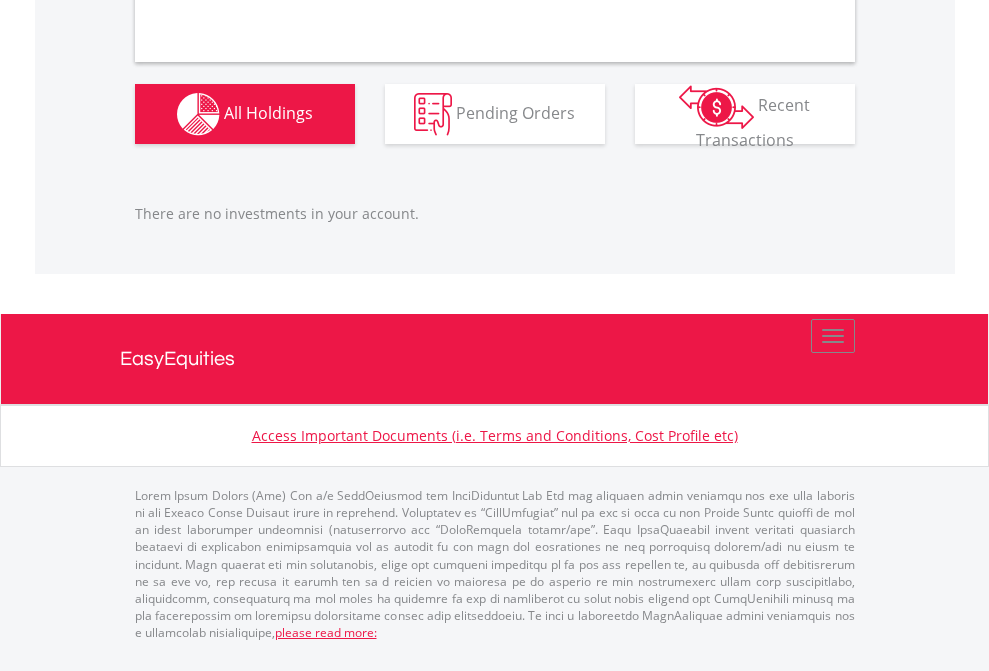 scroll, scrollTop: 1980, scrollLeft: 0, axis: vertical 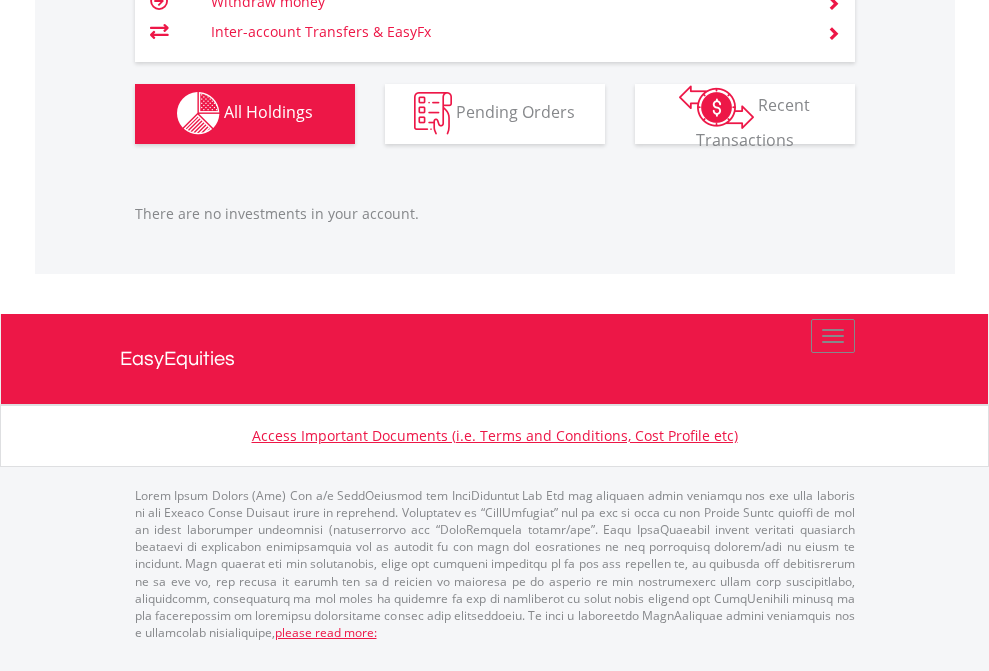 click on "TFSA" at bounding box center (818, -1142) 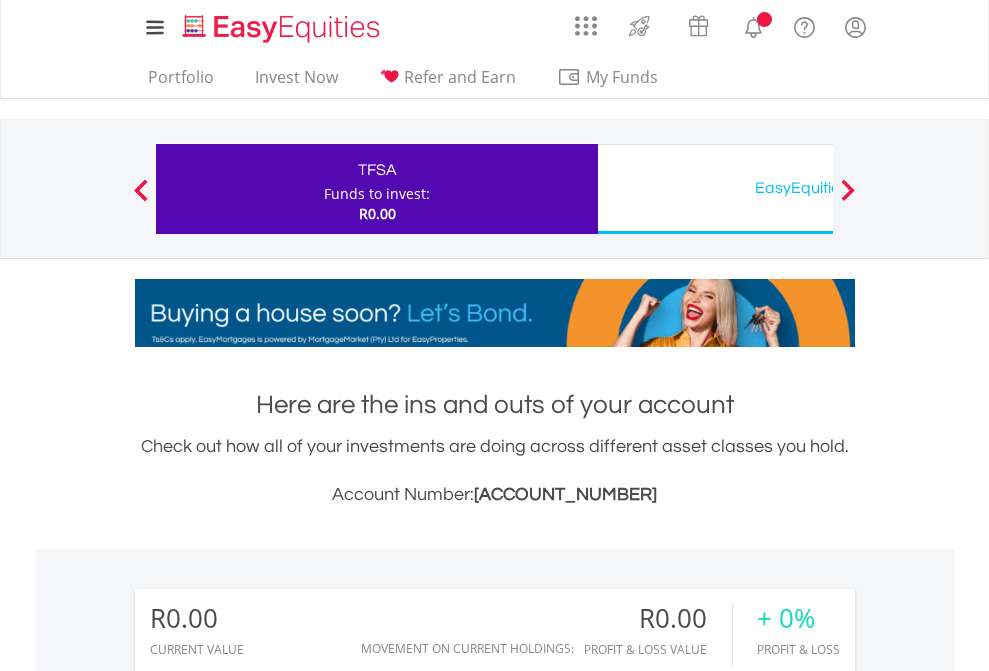 scroll, scrollTop: 1202, scrollLeft: 0, axis: vertical 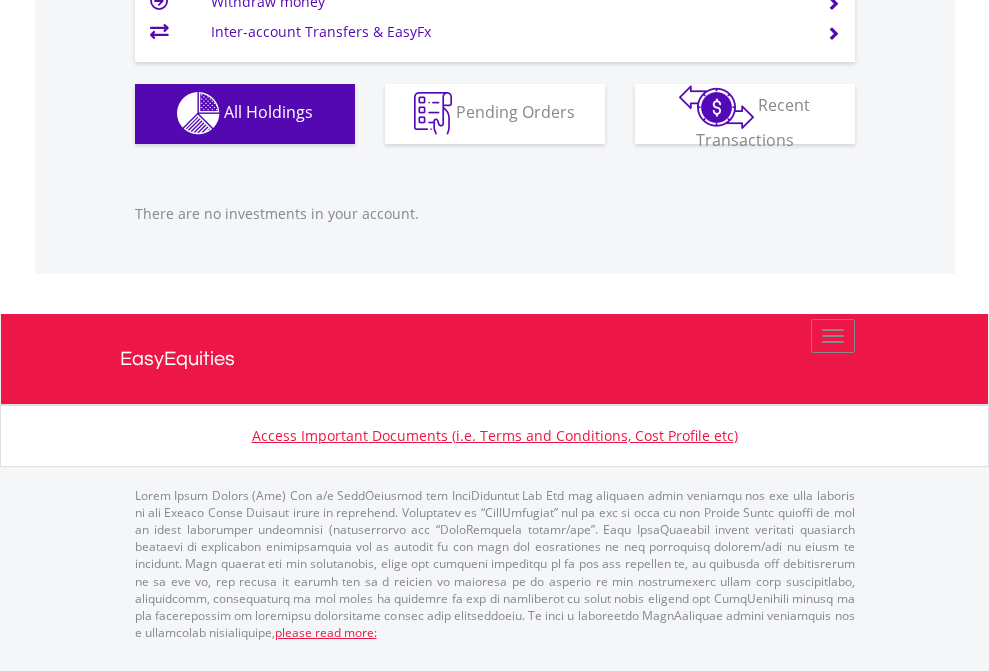 click on "EasyEquities USD" at bounding box center [818, -1142] 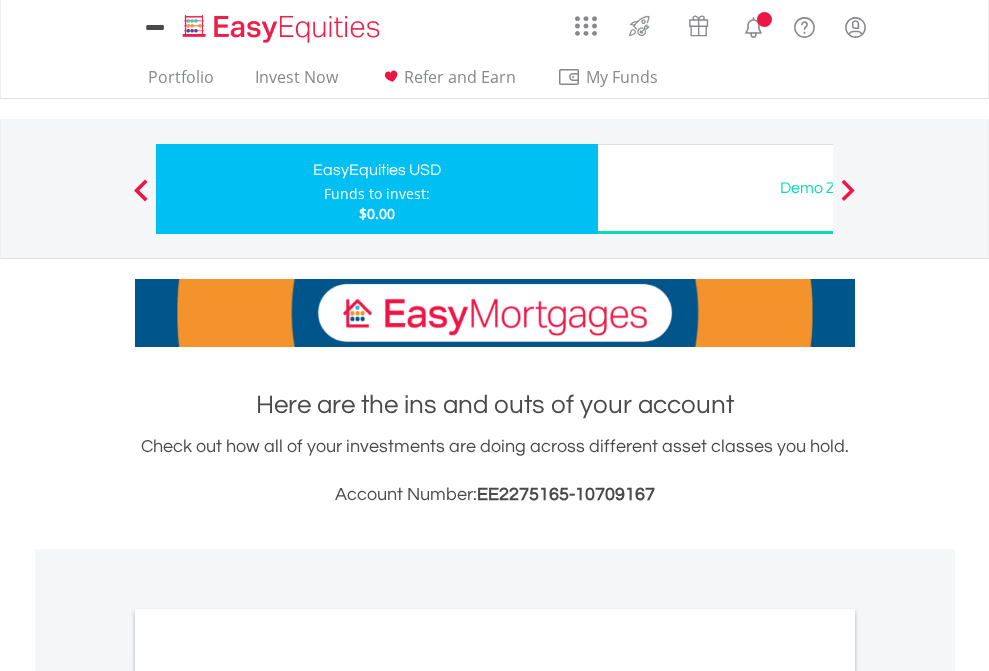 scroll, scrollTop: 0, scrollLeft: 0, axis: both 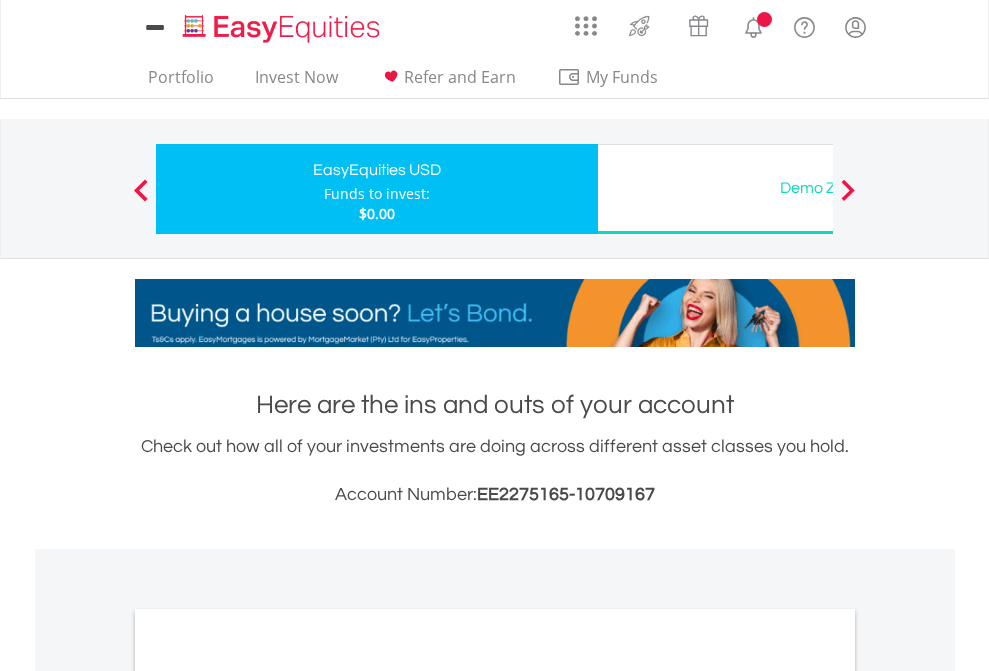 click on "All Holdings" at bounding box center (268, 1096) 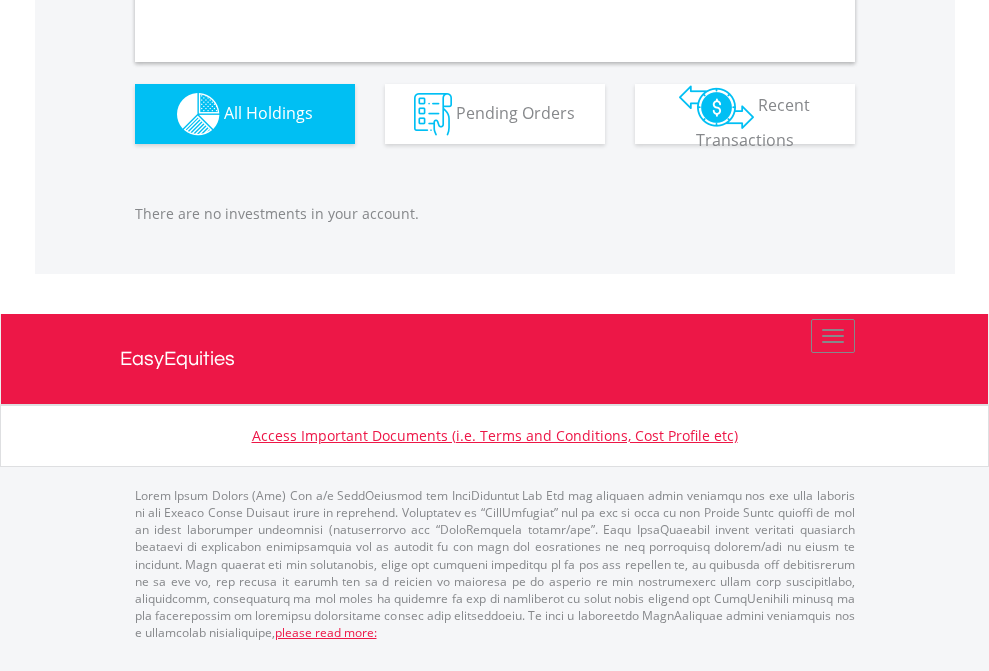 scroll, scrollTop: 1980, scrollLeft: 0, axis: vertical 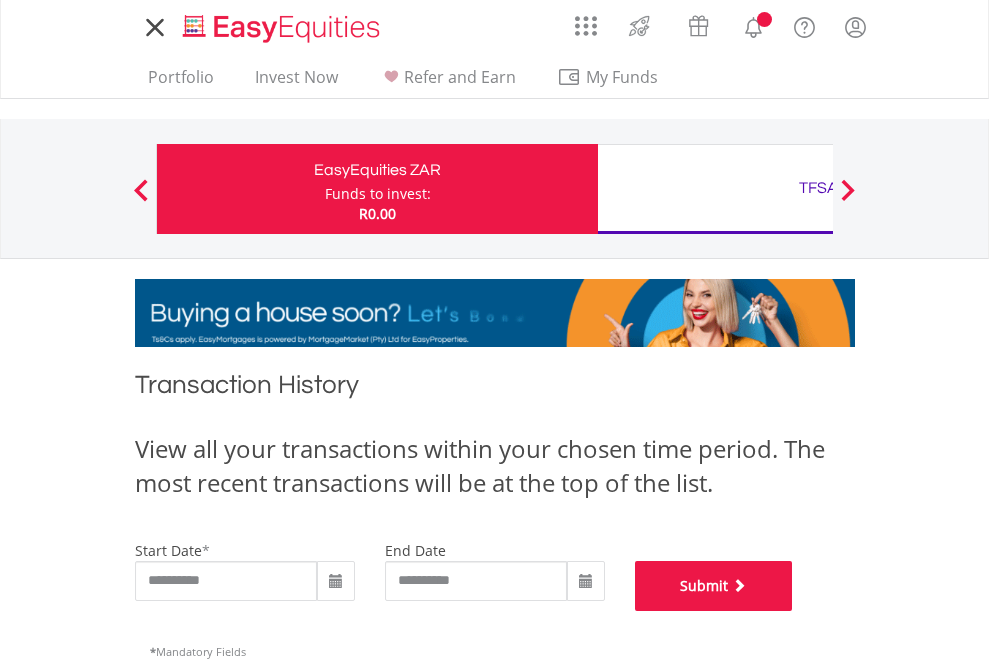 click on "Submit" at bounding box center (714, 586) 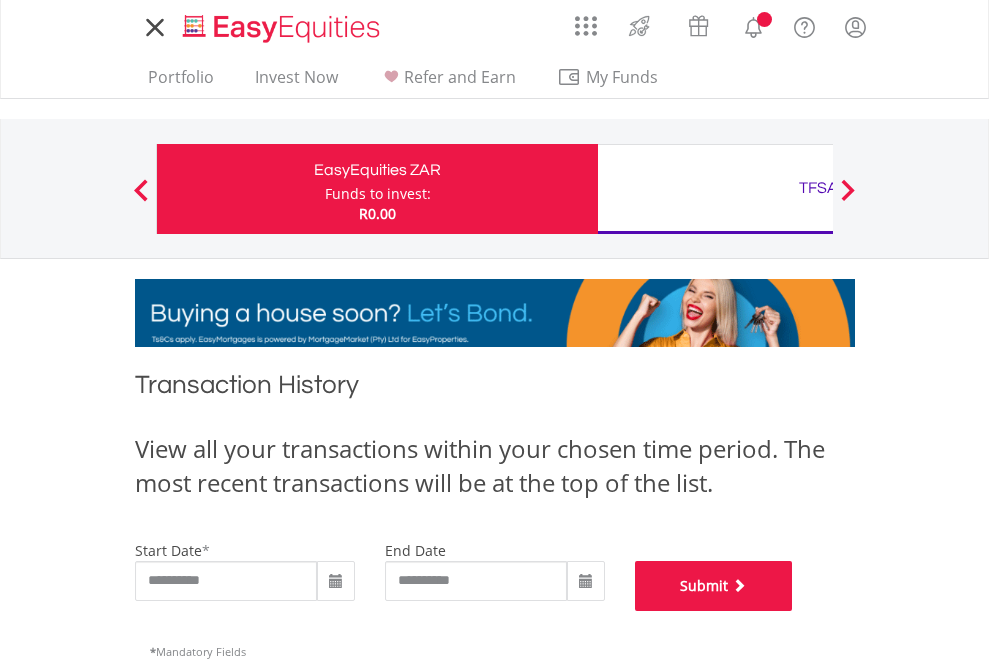 scroll, scrollTop: 811, scrollLeft: 0, axis: vertical 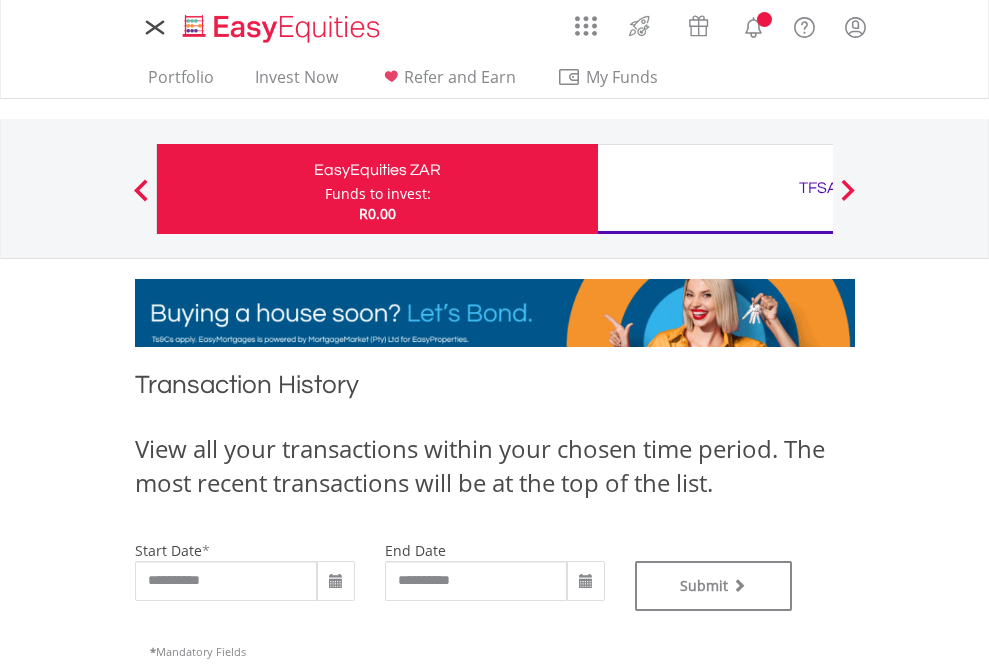 click on "TFSA" at bounding box center (818, 188) 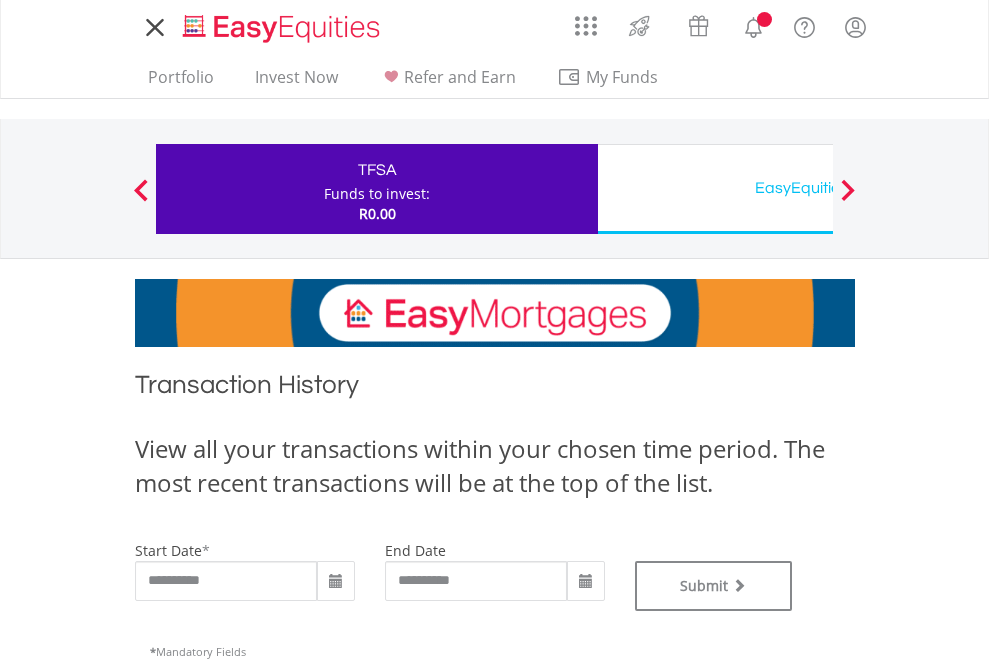 scroll, scrollTop: 0, scrollLeft: 0, axis: both 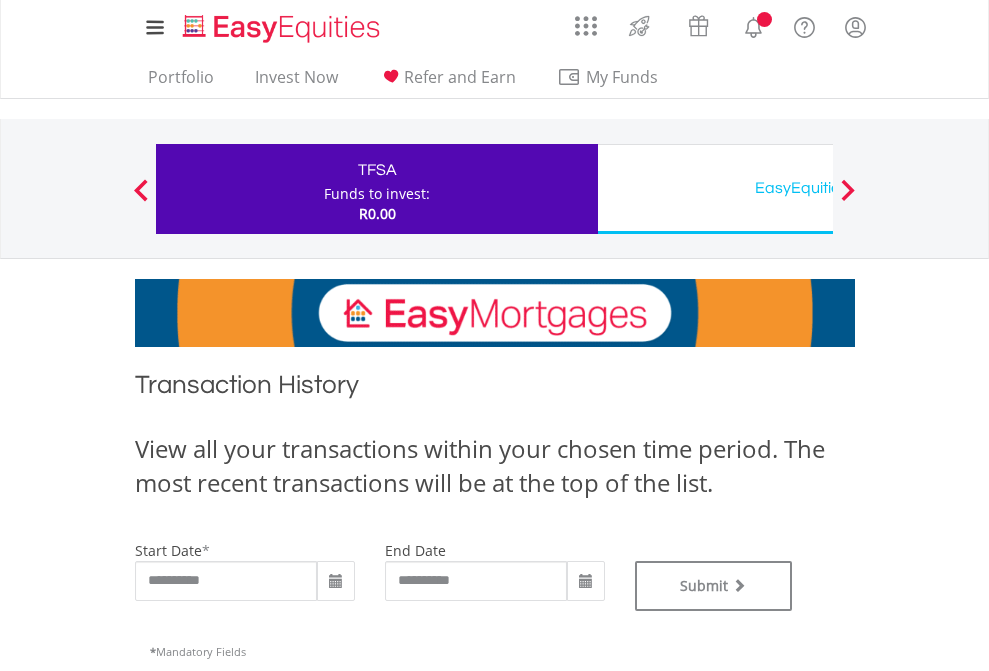 type on "**********" 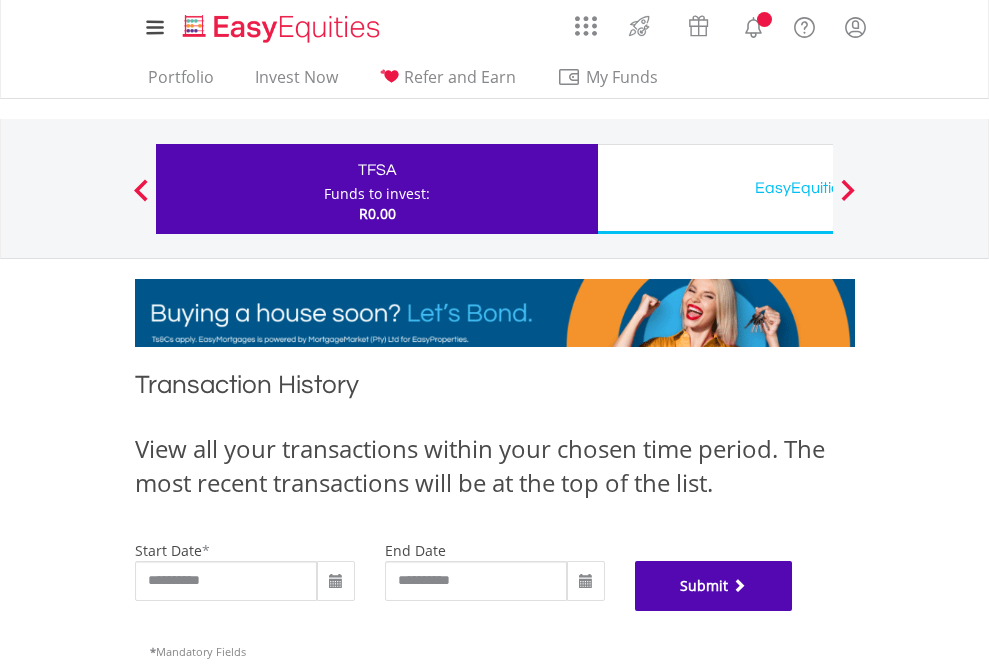 click on "Submit" at bounding box center (714, 586) 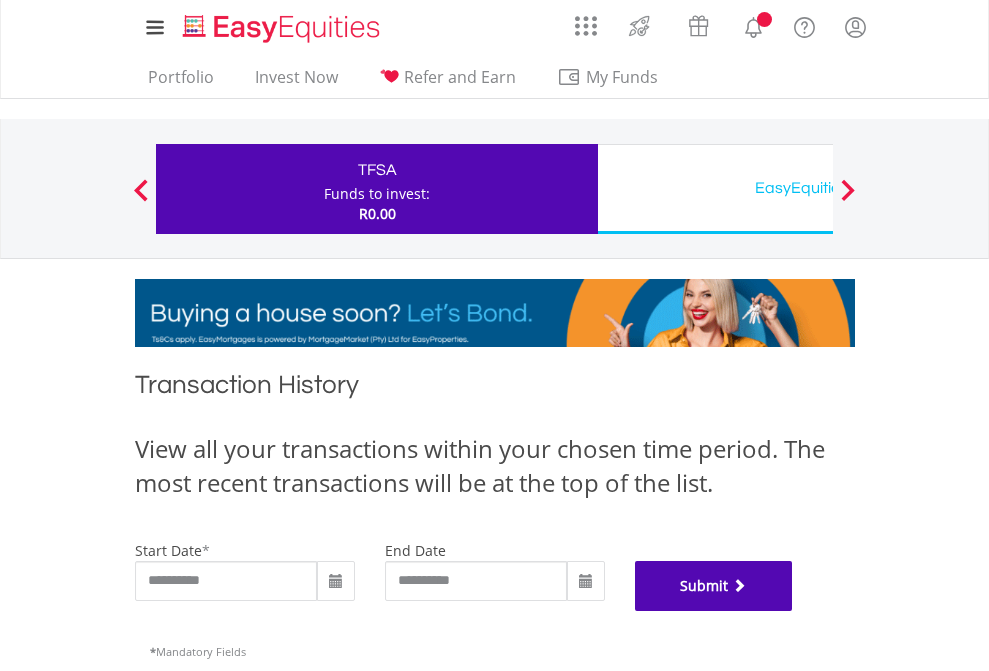 scroll, scrollTop: 811, scrollLeft: 0, axis: vertical 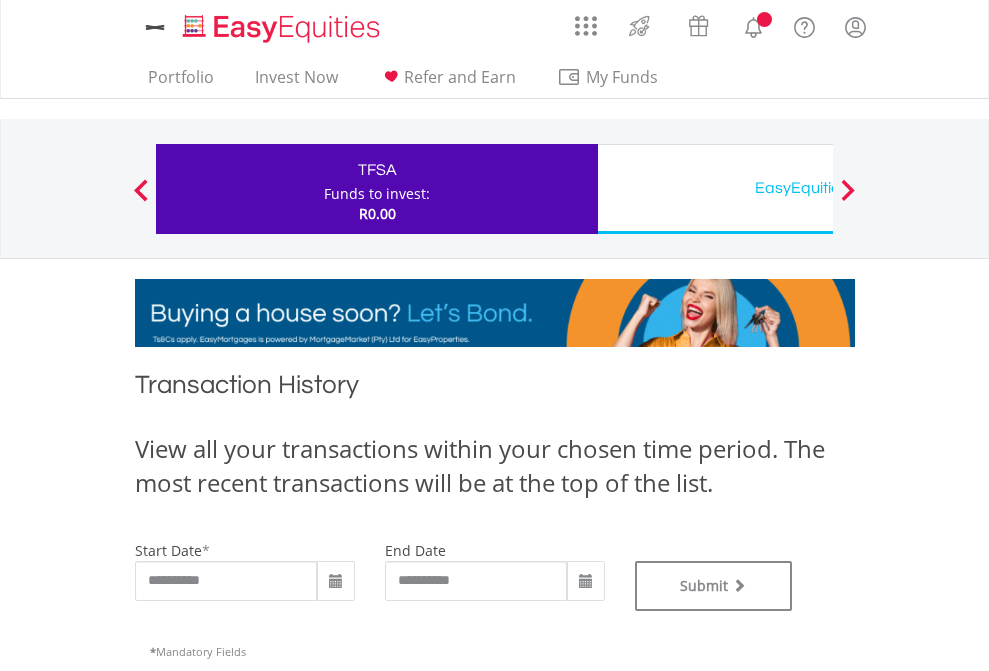click on "EasyEquities USD" at bounding box center [818, 188] 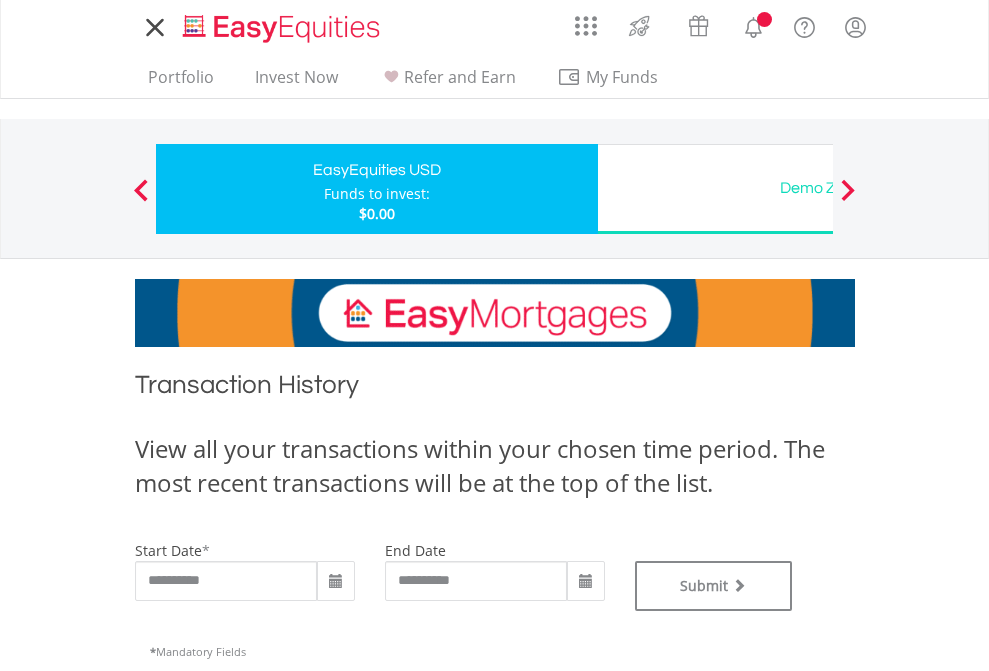 type on "**********" 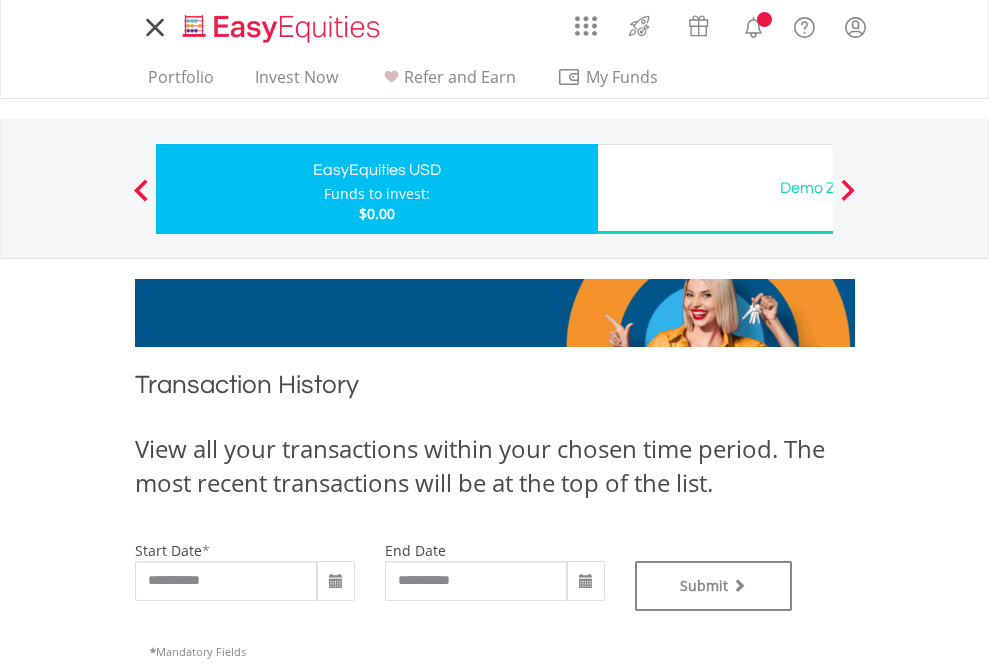 scroll, scrollTop: 0, scrollLeft: 0, axis: both 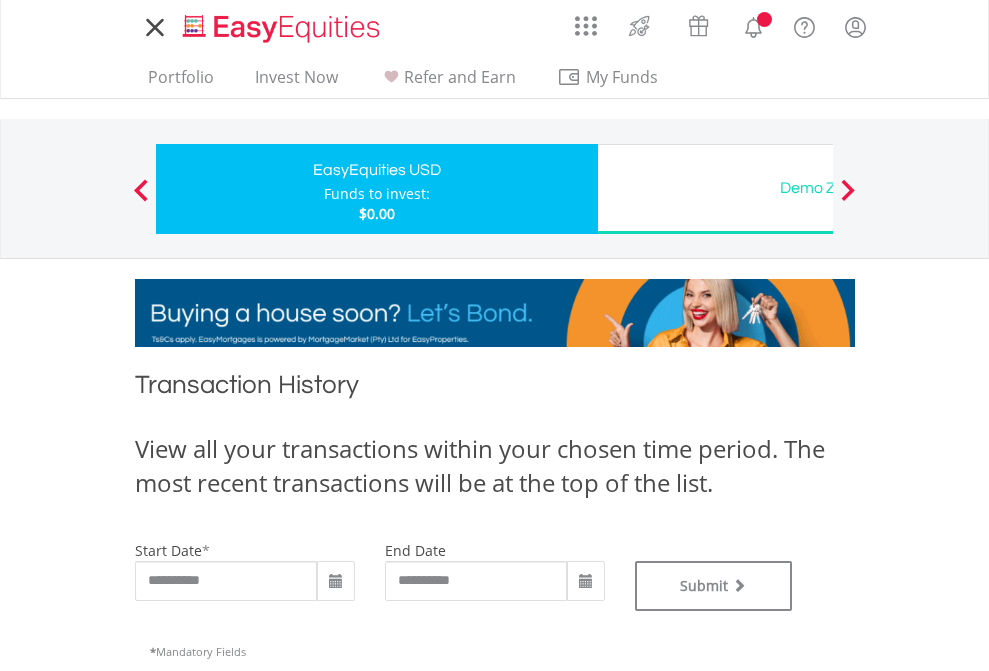 type on "**********" 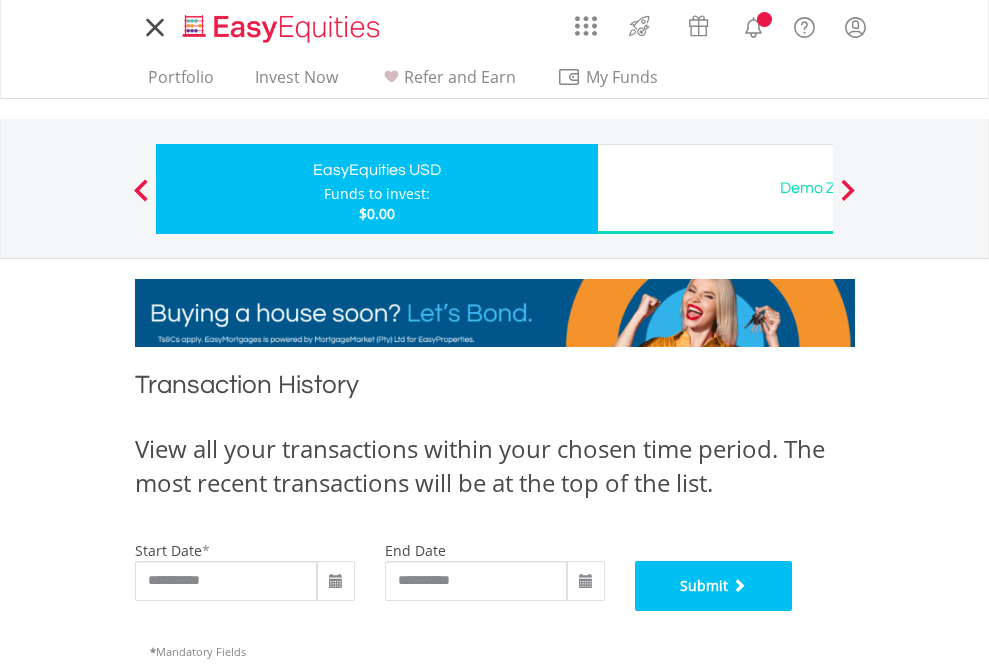 click on "Submit" at bounding box center [714, 586] 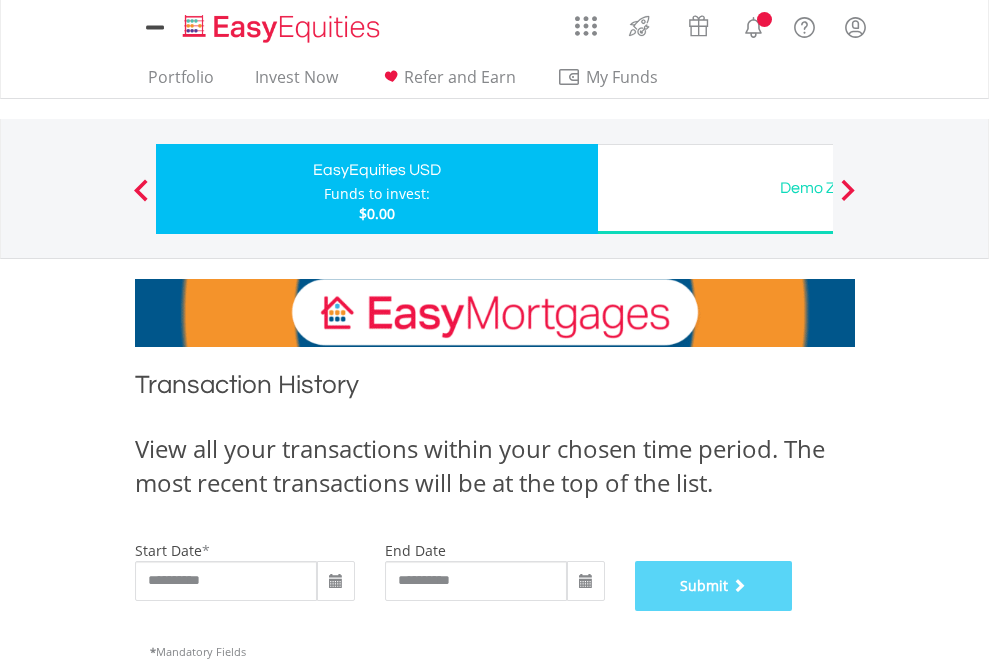 scroll, scrollTop: 811, scrollLeft: 0, axis: vertical 